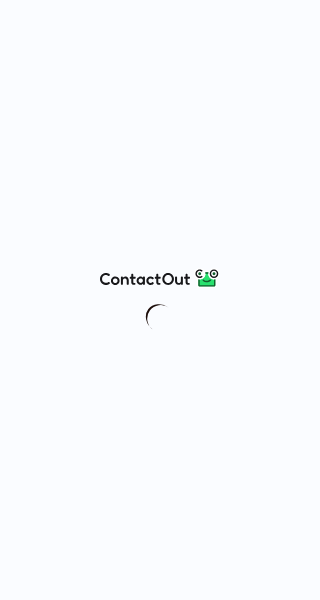 scroll, scrollTop: 0, scrollLeft: 0, axis: both 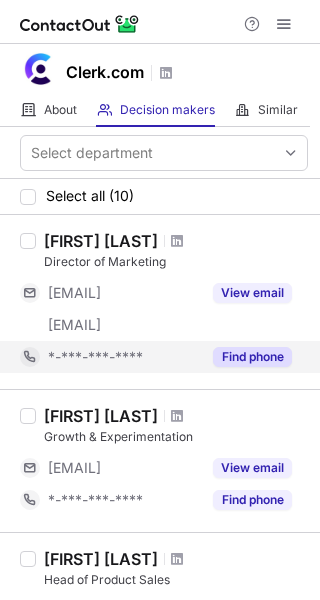 click on "Find phone" at bounding box center [252, 357] 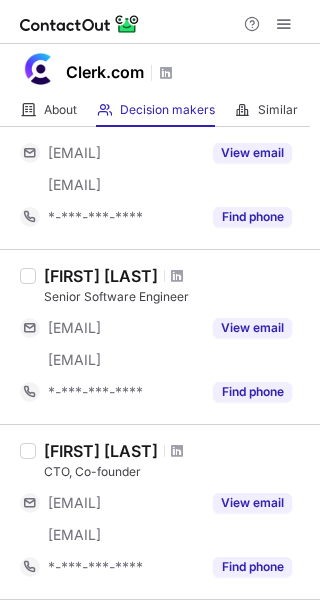 scroll, scrollTop: 460, scrollLeft: 0, axis: vertical 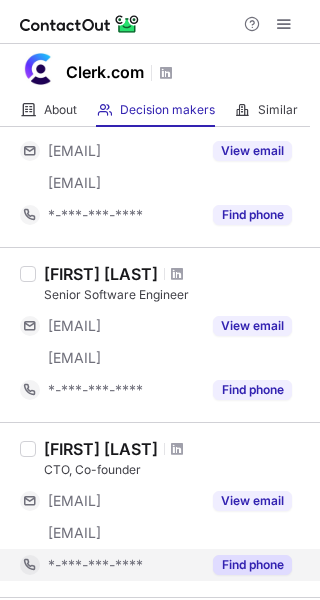 click on "Find phone" at bounding box center (252, 565) 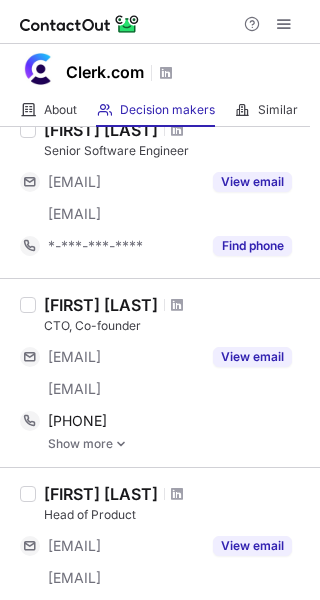 scroll, scrollTop: 608, scrollLeft: 0, axis: vertical 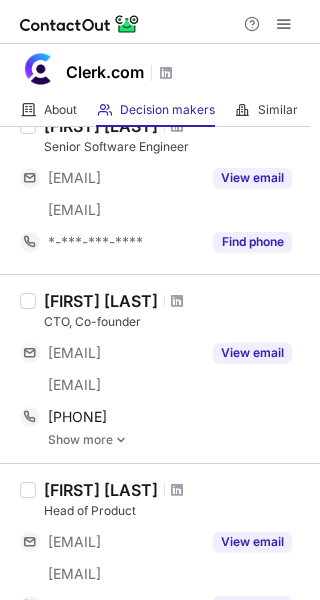 click on "Show more" at bounding box center (178, 440) 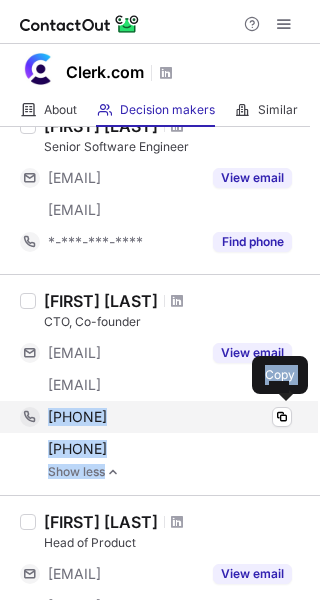 copy on "+15853423149 Copy +12019613198 Copy Show less" 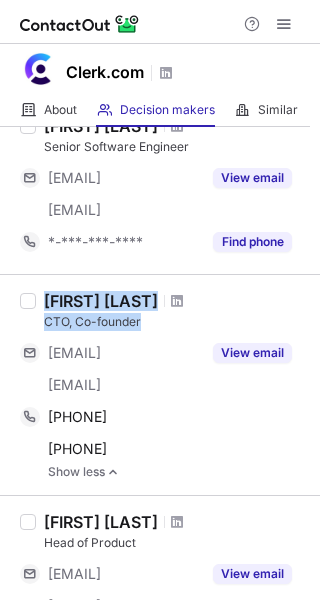copy on "Braden Sidoti CTO, Co-founder" 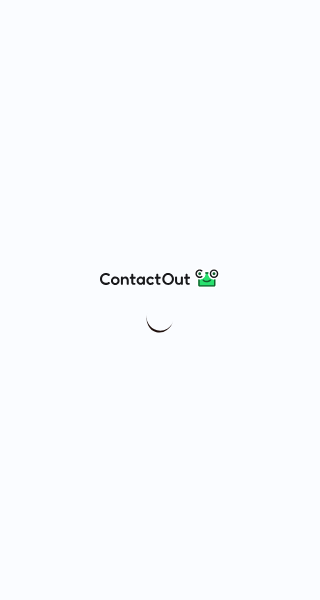 scroll, scrollTop: 0, scrollLeft: 0, axis: both 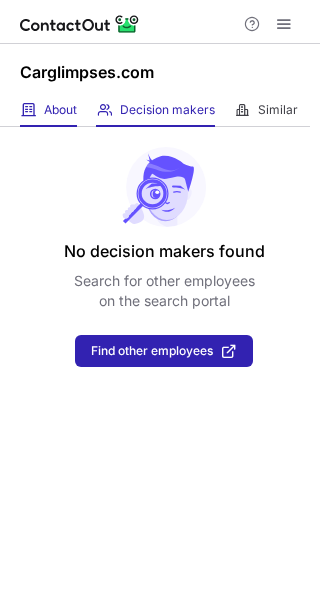 click on "About" at bounding box center (60, 110) 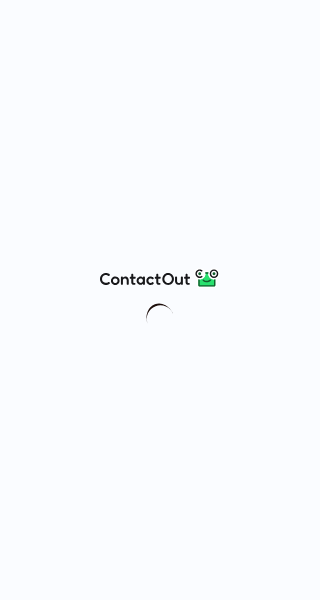 scroll, scrollTop: 0, scrollLeft: 0, axis: both 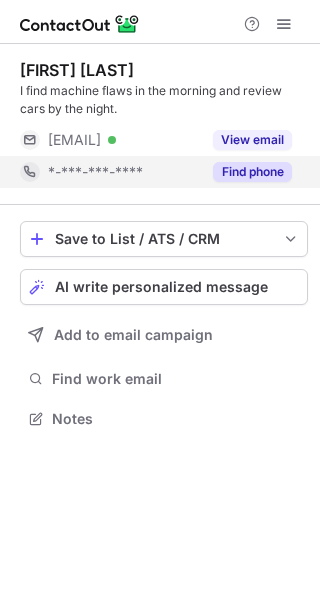 click on "Find phone" at bounding box center (252, 172) 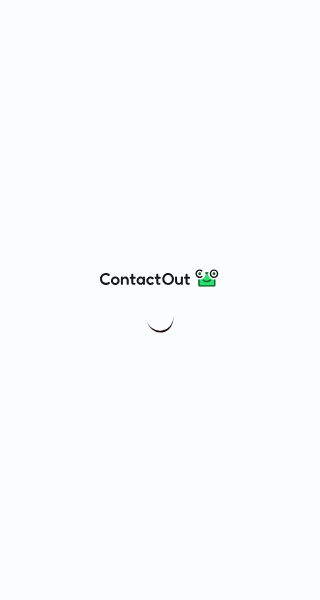 scroll, scrollTop: 0, scrollLeft: 0, axis: both 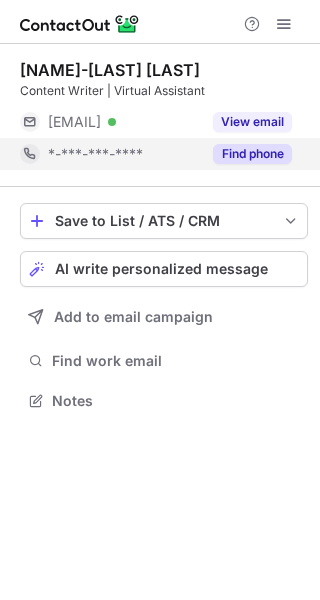 click on "Find phone" at bounding box center (252, 154) 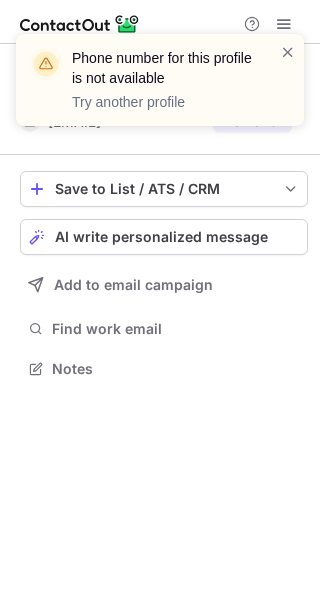scroll, scrollTop: 355, scrollLeft: 320, axis: both 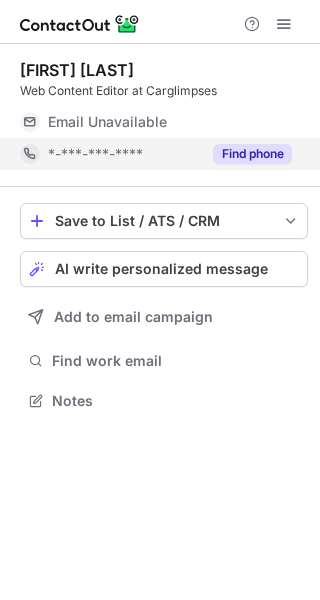 click on "Find phone" at bounding box center (252, 154) 